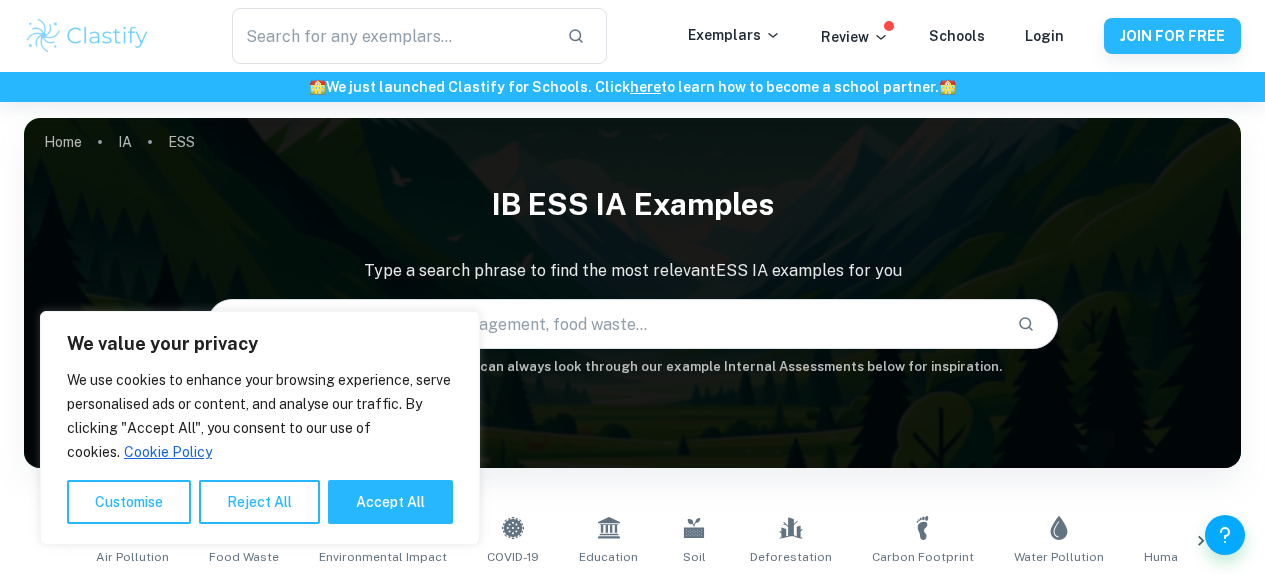 scroll, scrollTop: 646, scrollLeft: 0, axis: vertical 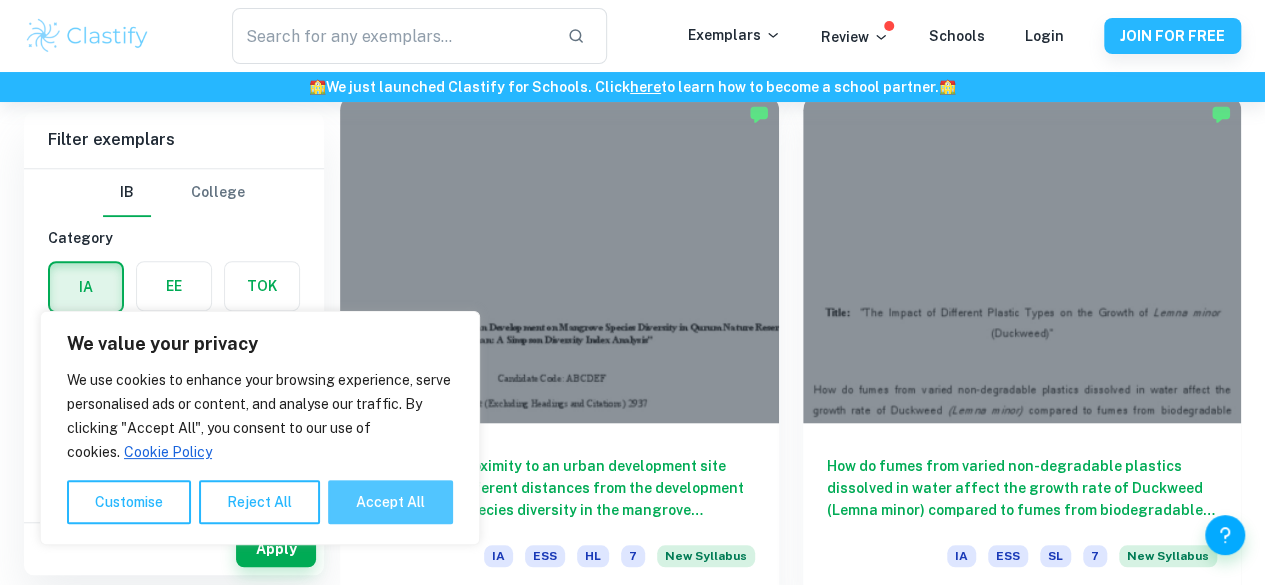 click on "Accept All" at bounding box center [390, 502] 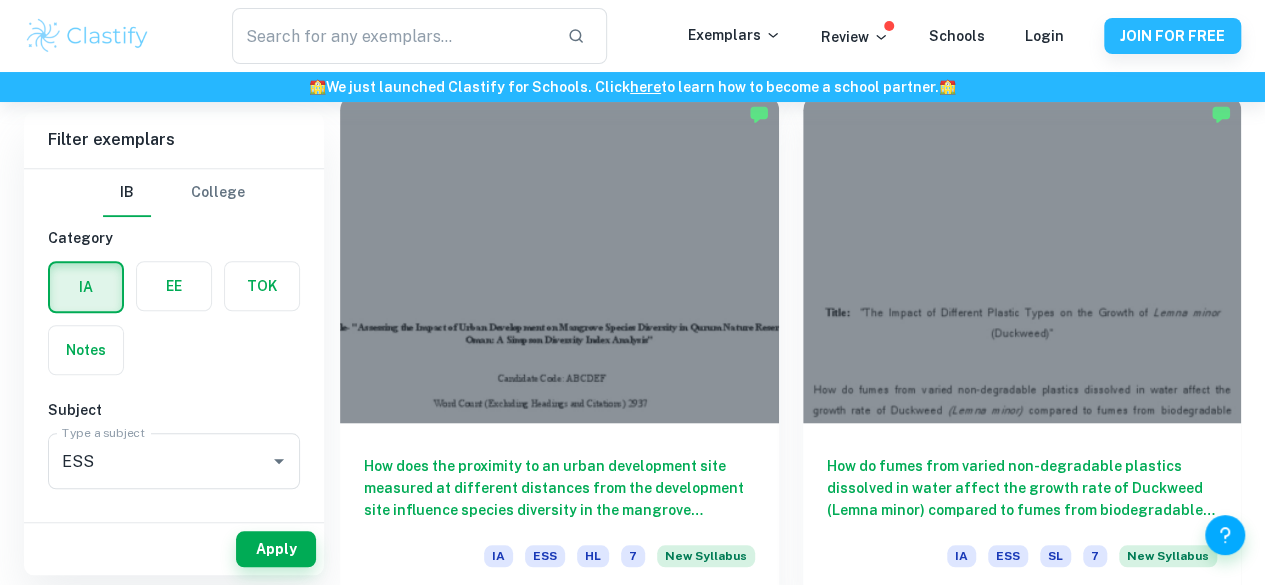 checkbox on "true" 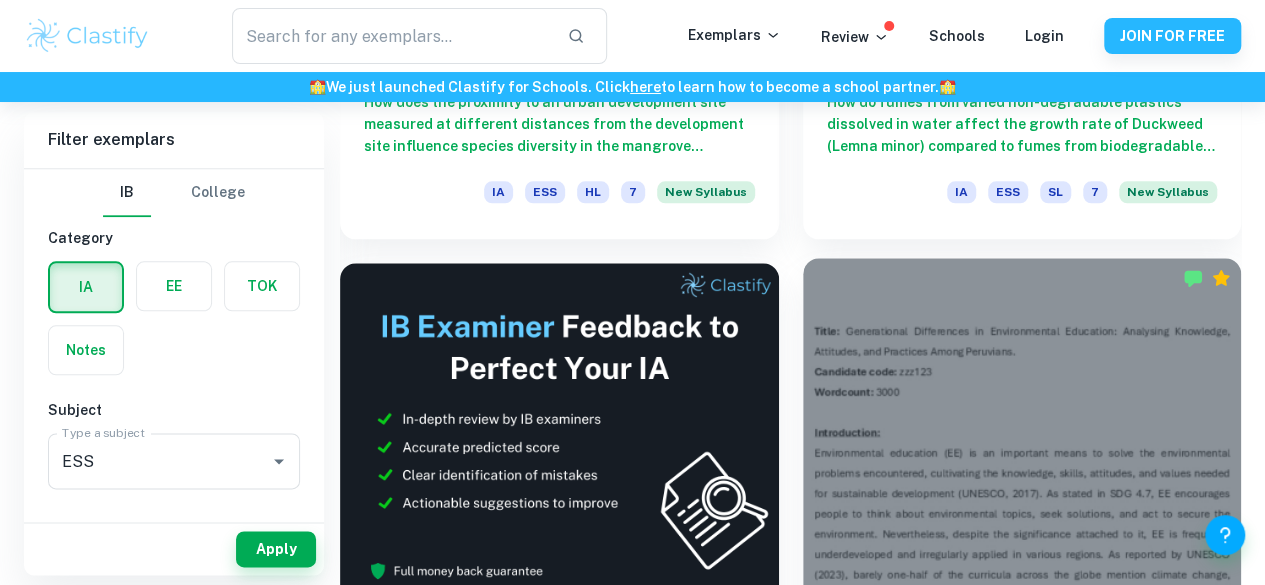 scroll, scrollTop: 998, scrollLeft: 0, axis: vertical 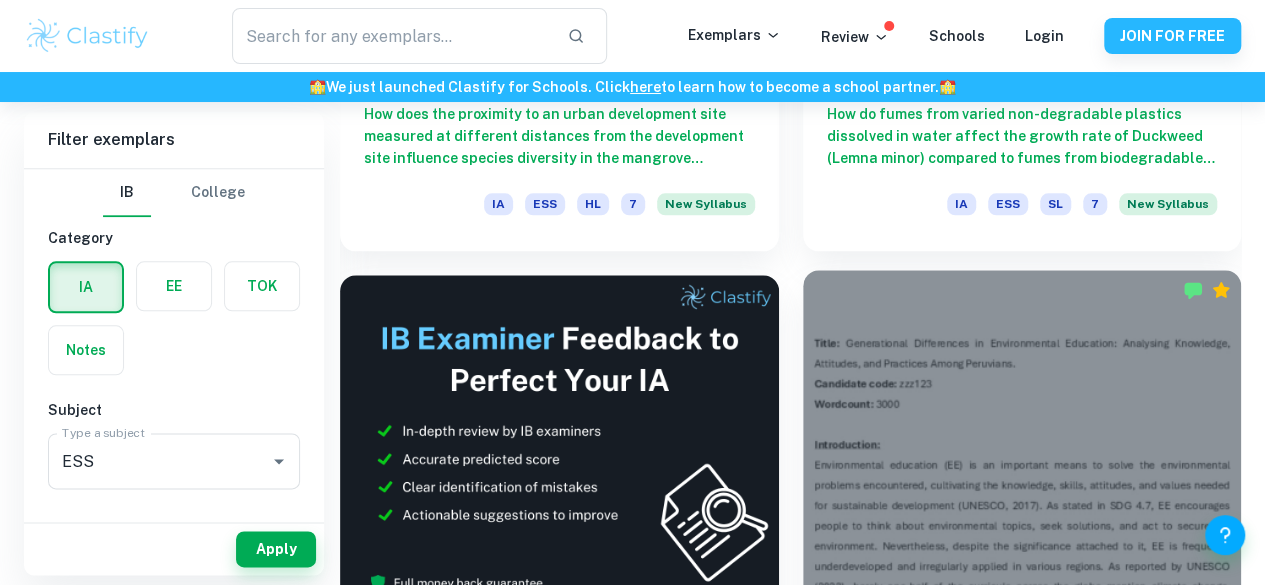 click at bounding box center [1022, 434] 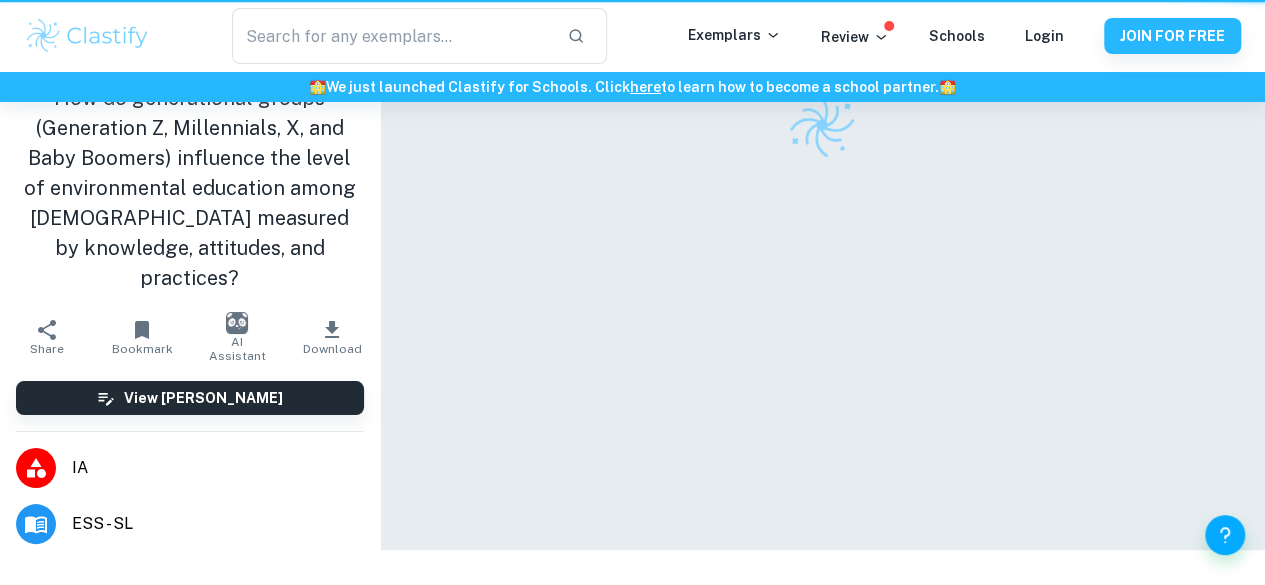 scroll, scrollTop: 0, scrollLeft: 0, axis: both 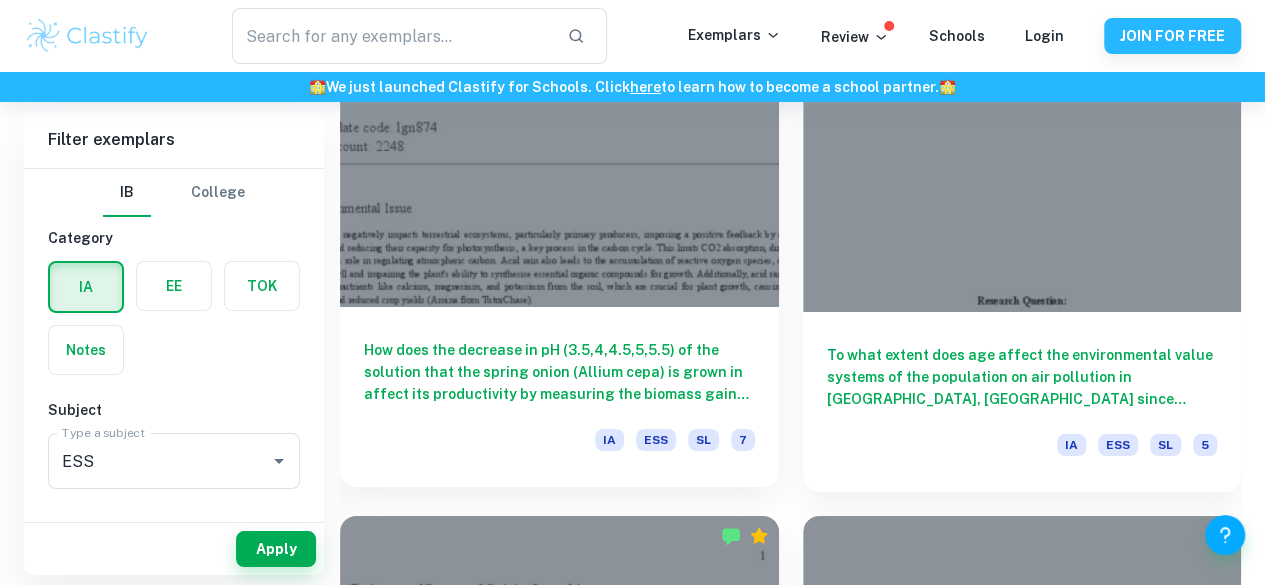 click at bounding box center [559, 3345] 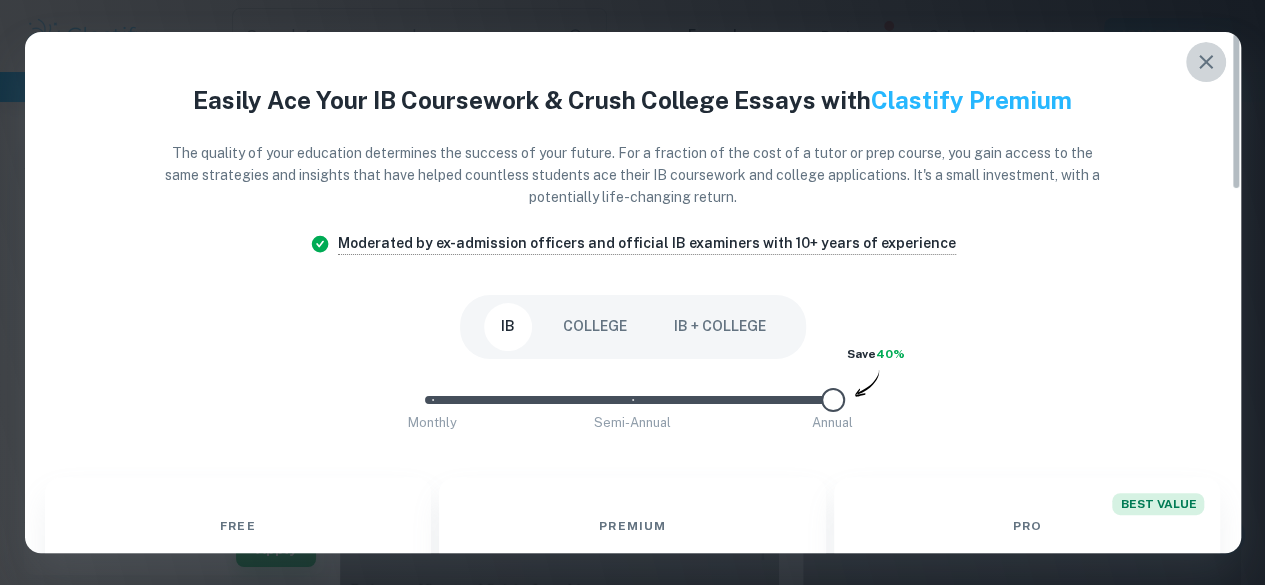 click 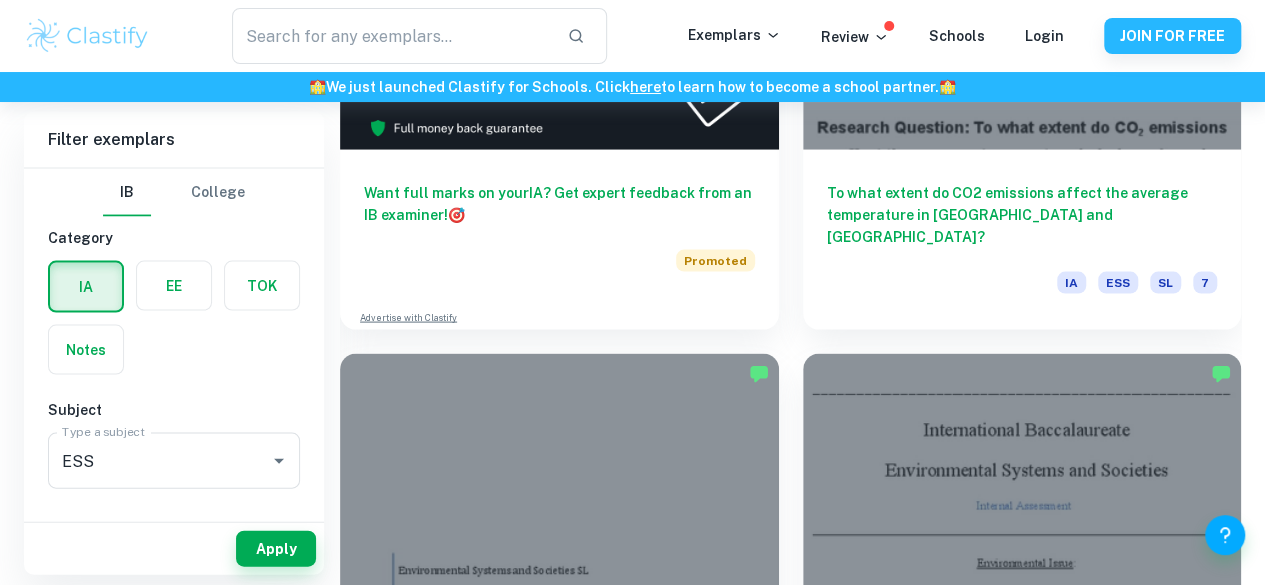 scroll, scrollTop: 5714, scrollLeft: 0, axis: vertical 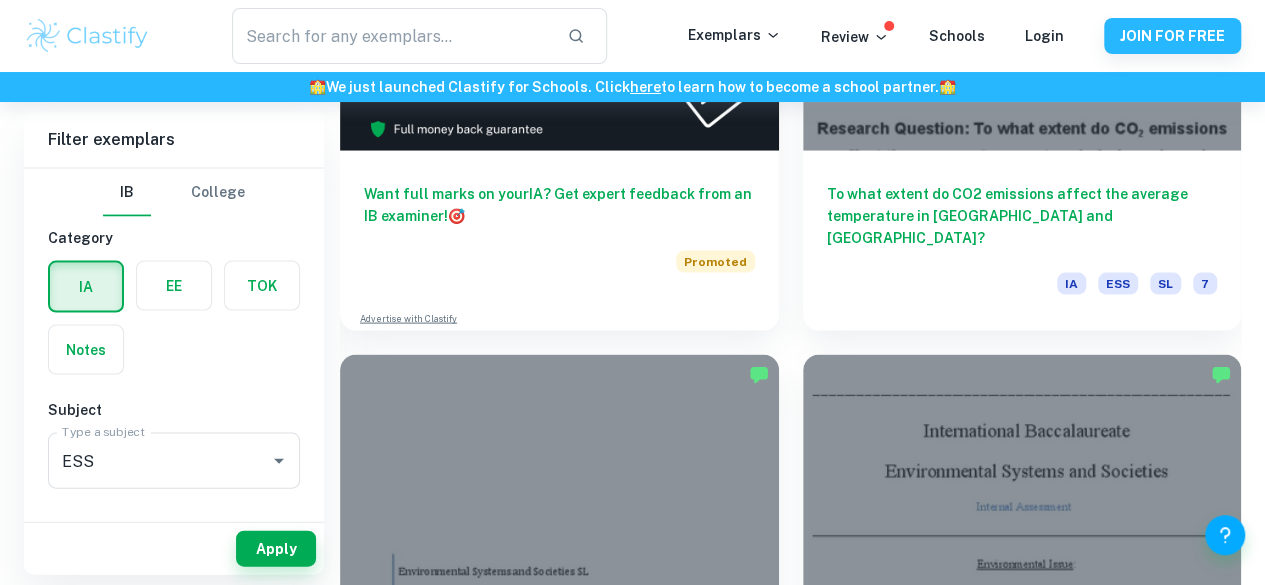 click at bounding box center [559, 4777] 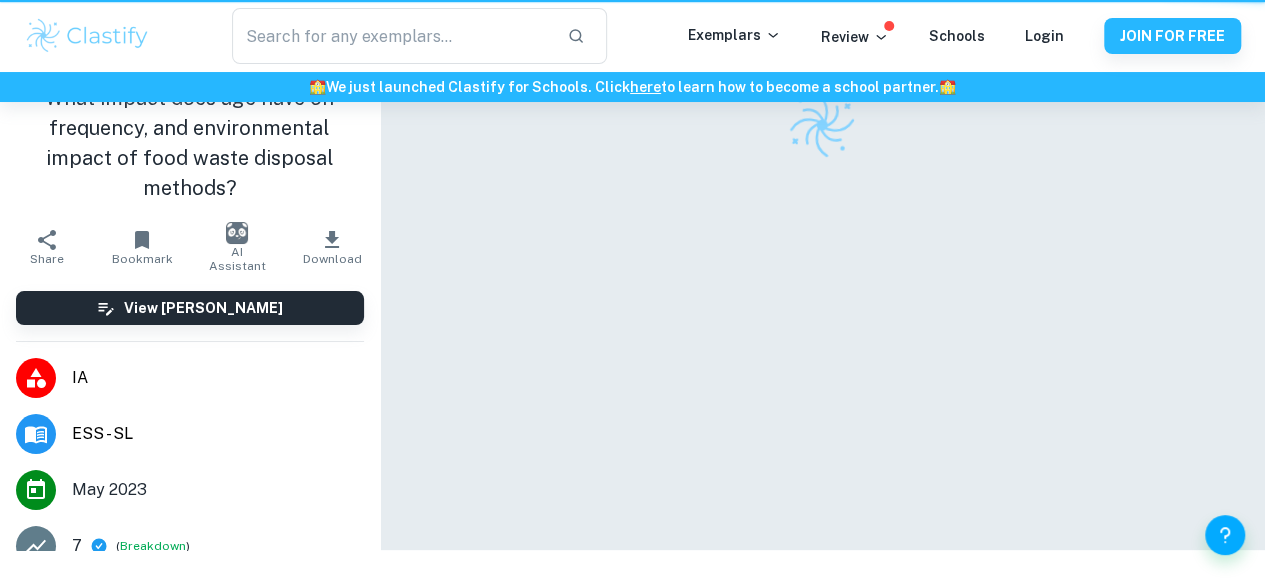 scroll, scrollTop: 0, scrollLeft: 0, axis: both 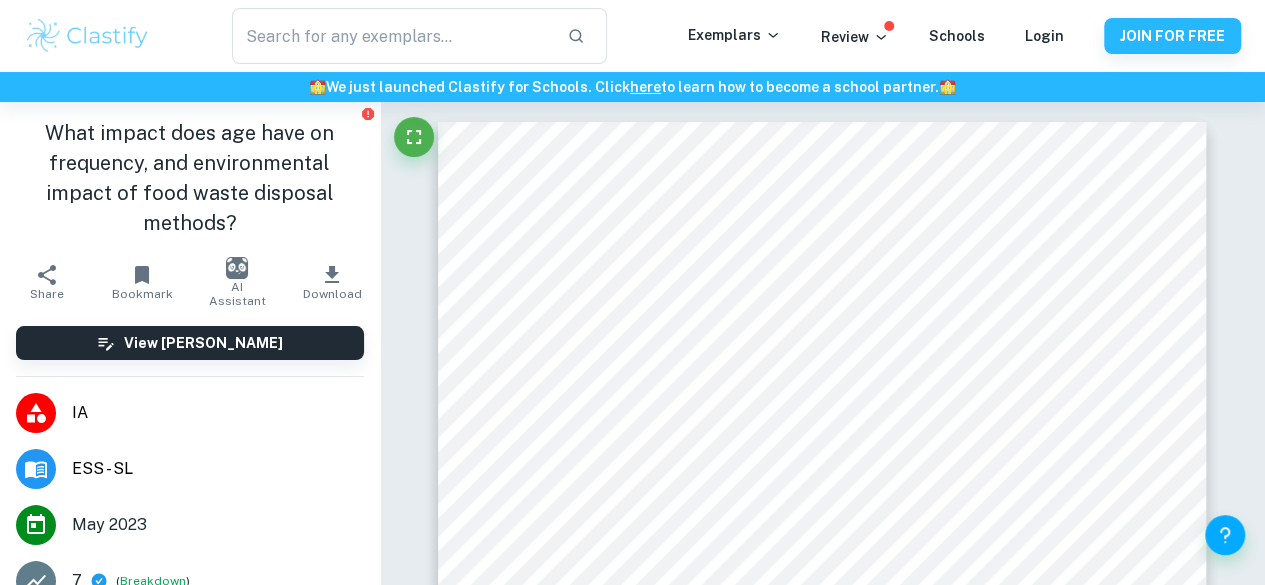 drag, startPoint x: 186, startPoint y: 215, endPoint x: 0, endPoint y: 137, distance: 201.69284 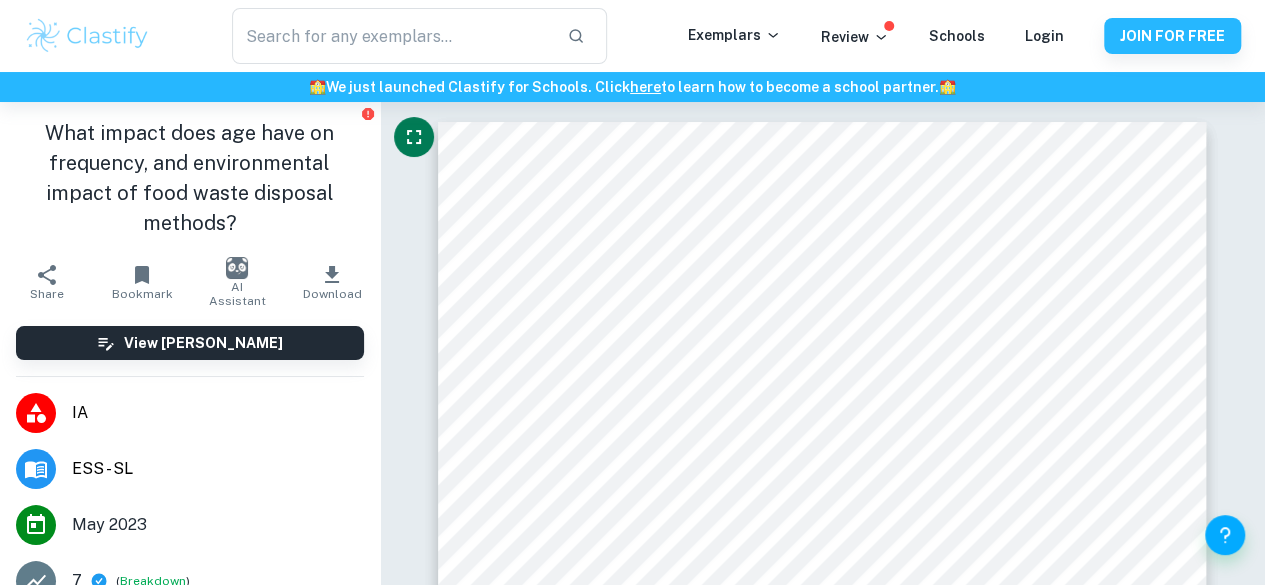 copy on "What impact does age have on frequency, and environmental impact of food waste disposal methods?" 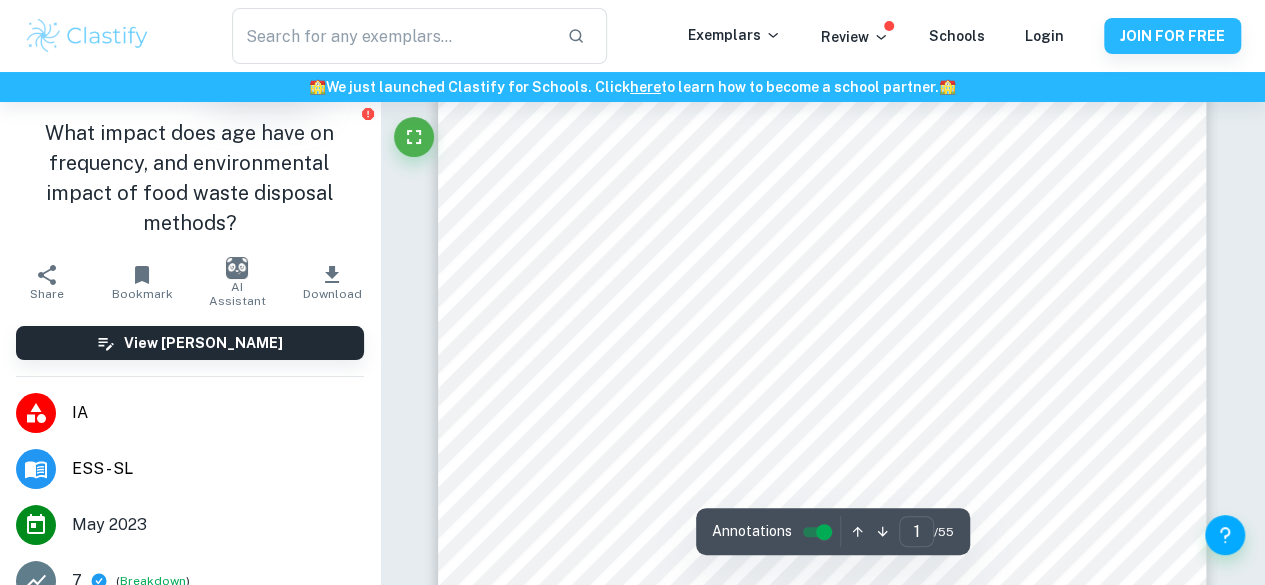 scroll, scrollTop: 206, scrollLeft: 0, axis: vertical 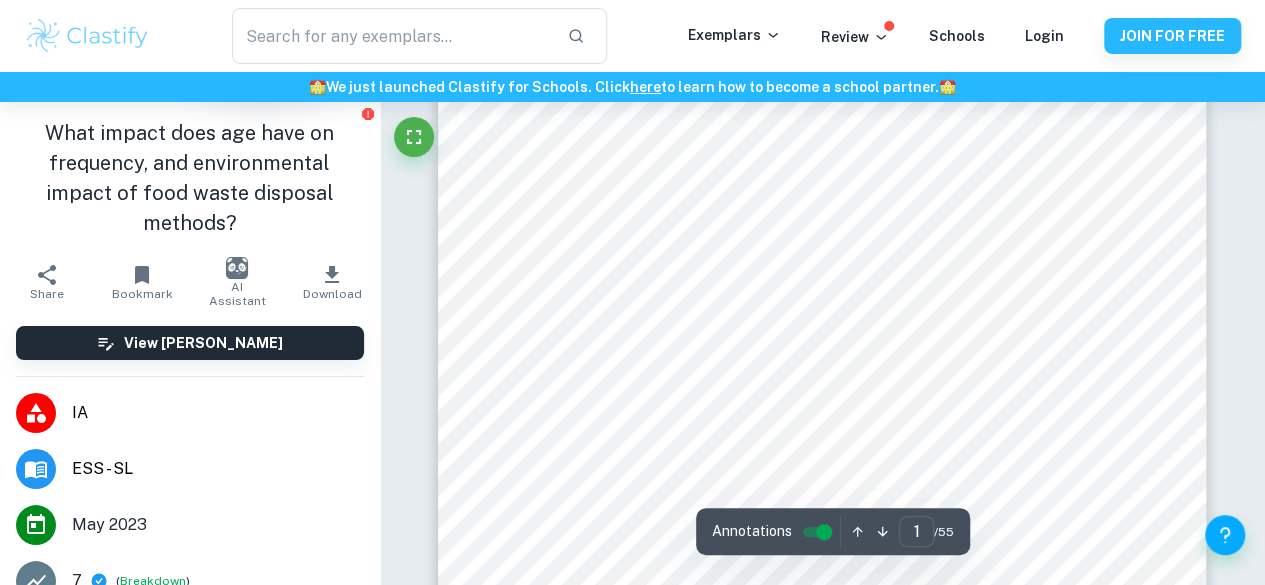 click on "Correct Criterion A :   The research question provided is clear, focused (i.e. not broad), and fully relevant to the investigation Comment:  The research question was clear, as it included age, disposal method, and food waste frequency. Correct Criterion A :   The environmental issue (relevant either on a local or a global scale) is discussed in the work, providing context for the research question Comment:  The student included the food waste conditions in the UK, providing local context to the reader, and explained the global impact of food waste. Correct Criterion F :   Comment: Unlock access to all  examiner  comments with Clastify Premium Upgrade Now   Correct Criterion F :   Comment: Unlock access to all  examiner  comments with Clastify Premium Upgrade Now   Correct Criterion A :   The environmental issue (relevant either on a local or a global scale) is discussed in the work, providing context for the research question Comment: Correct Criterion F :   Comment: Unlock access to all  examiner   Correct" at bounding box center (823, 30113) 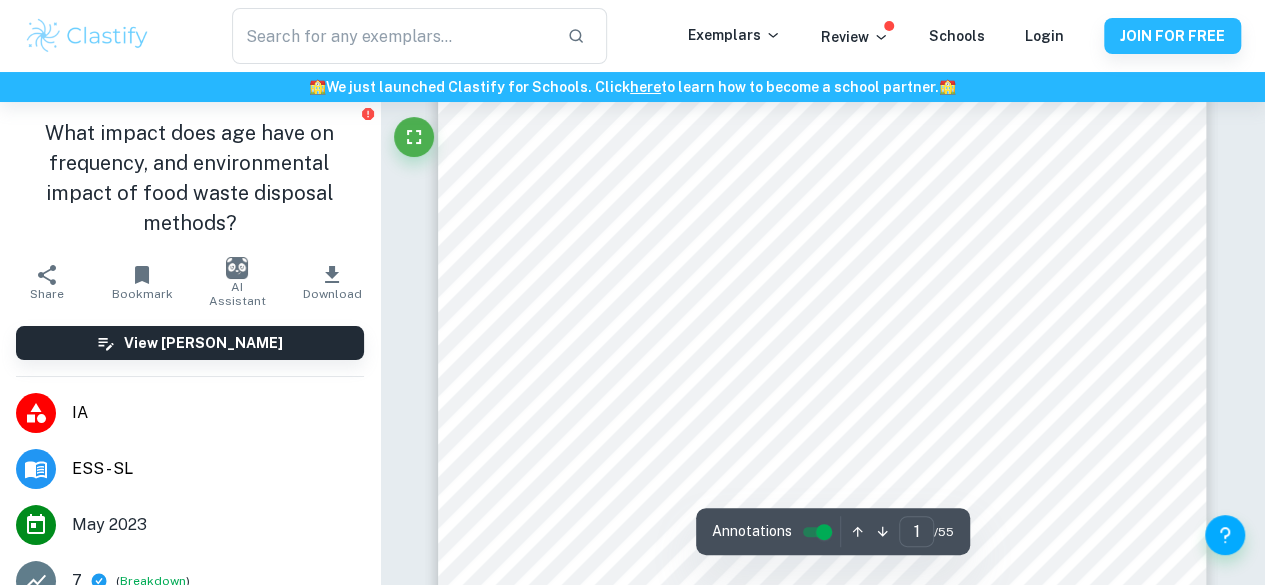 click 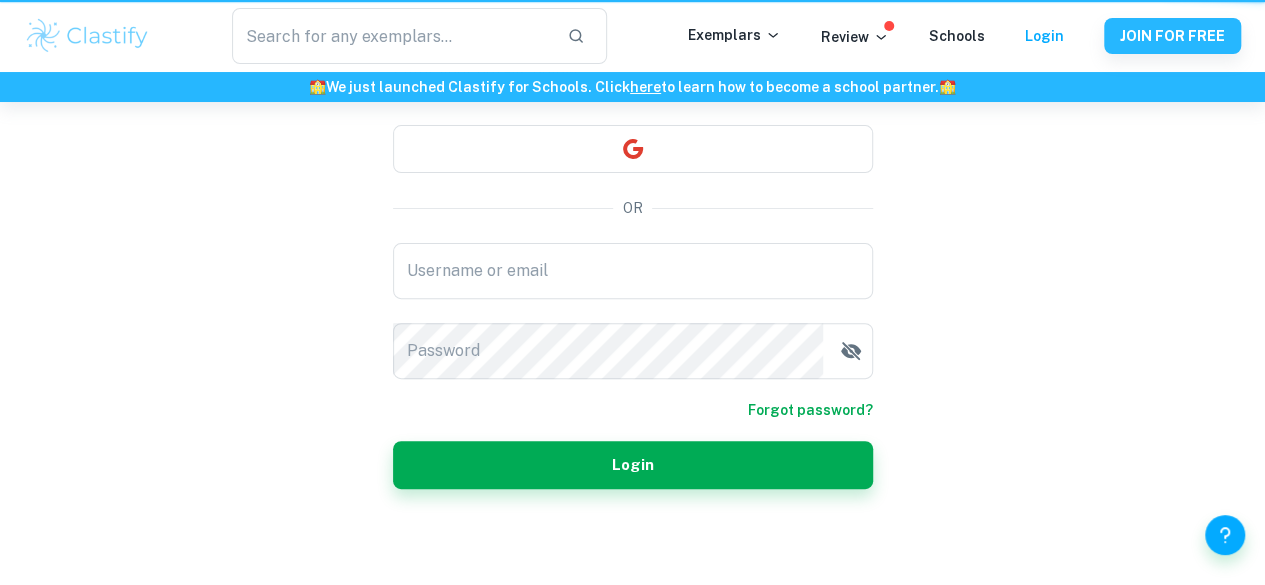 scroll, scrollTop: 0, scrollLeft: 0, axis: both 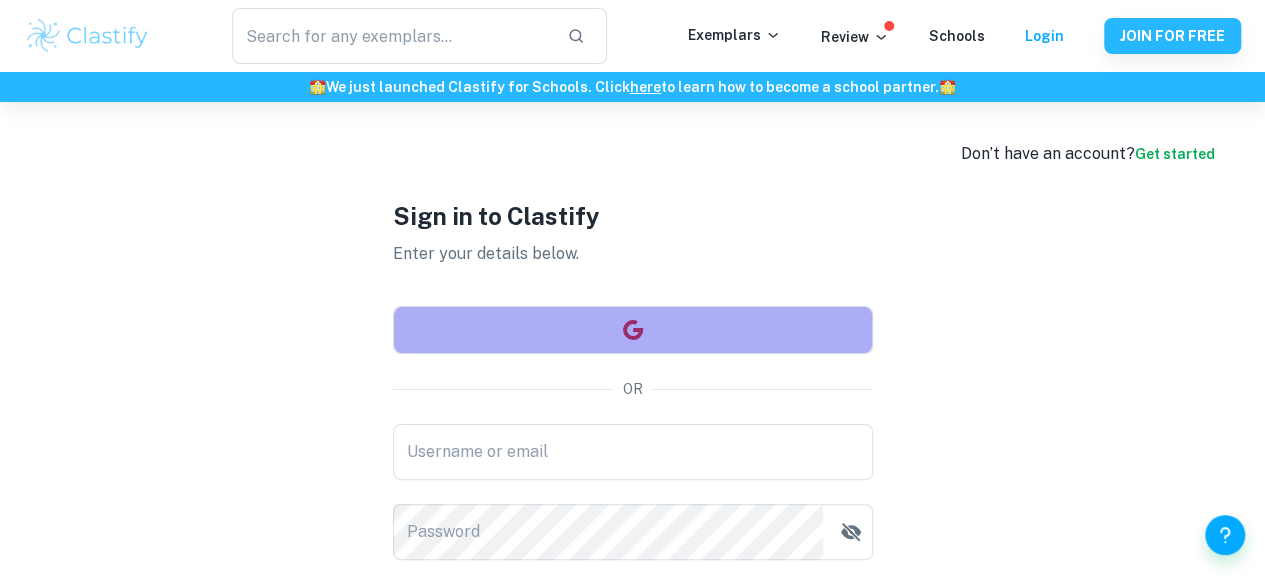 click at bounding box center [633, 330] 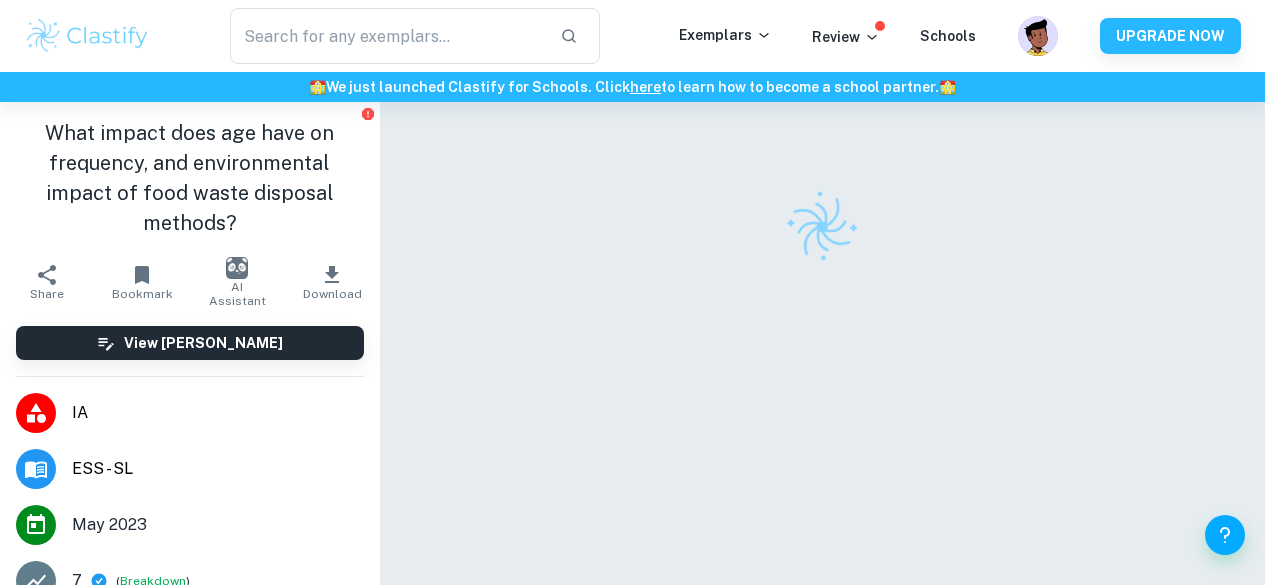 scroll, scrollTop: 0, scrollLeft: 0, axis: both 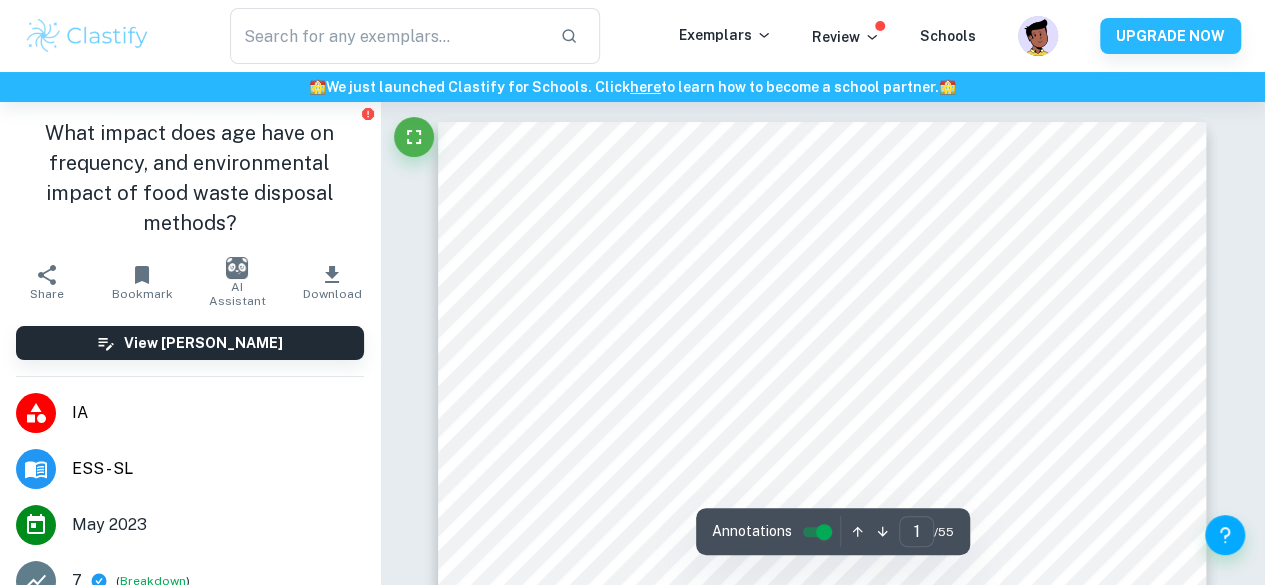 click 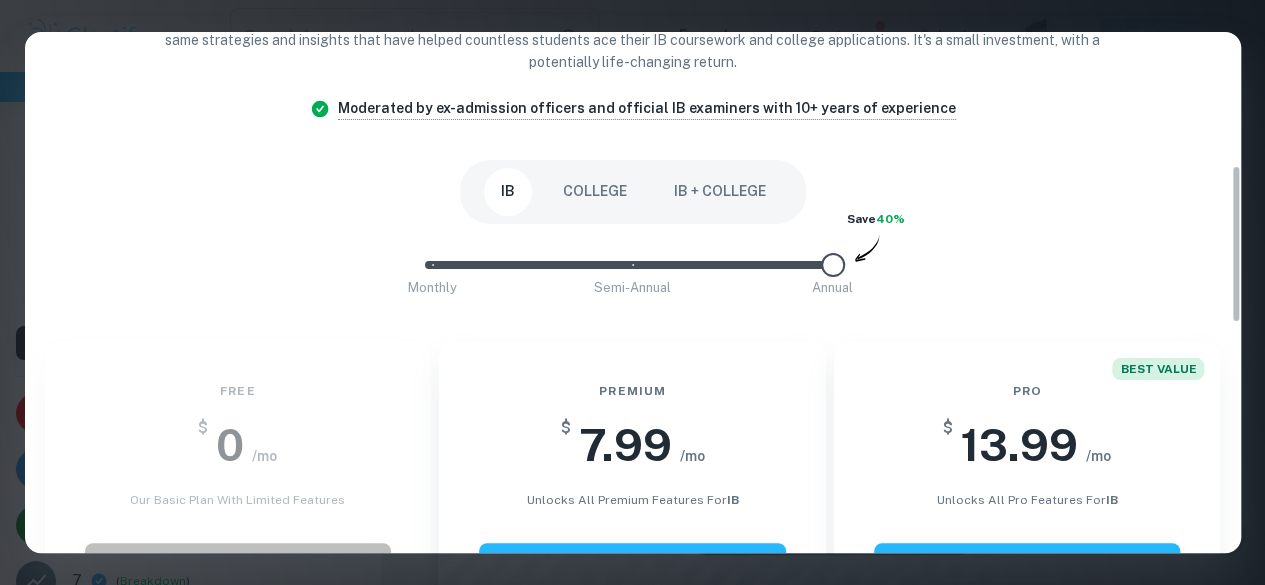 scroll, scrollTop: 0, scrollLeft: 0, axis: both 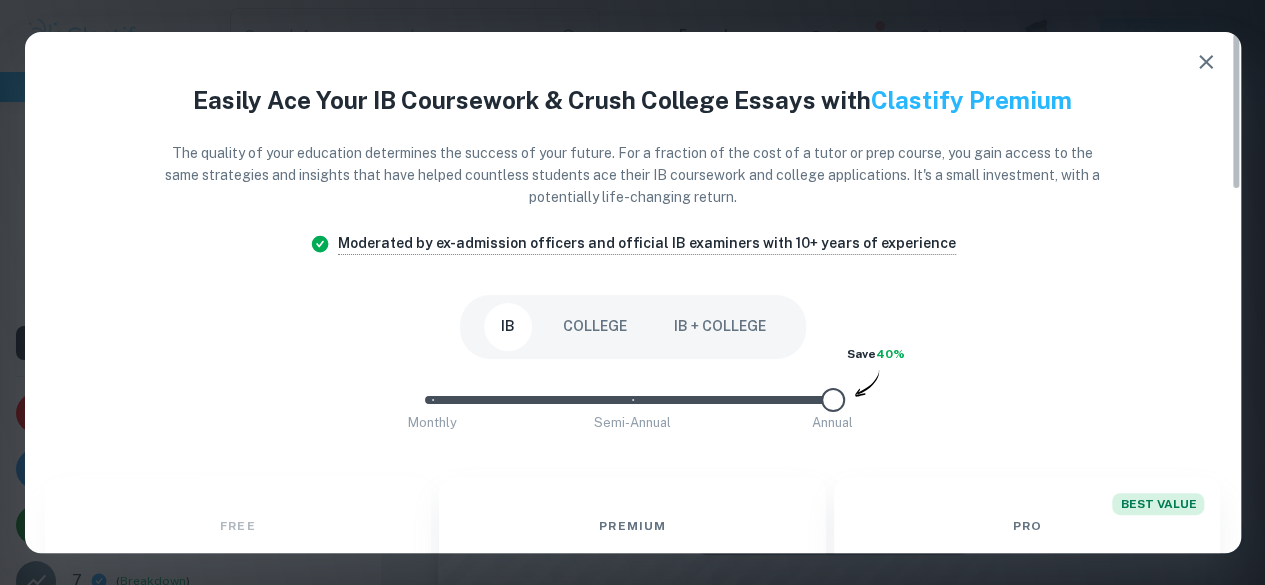 click on "Easily Ace Your IB Coursework & Crush College Essays with  Clastify Premium The quality of your education determines the success of your future. For a fraction of the cost of a tutor or prep course, you gain access to the same strategies and insights that have helped countless students ace their IB coursework and college applications. It's a small investment, with a potentially life-changing return. Moderated by ex-admission officers and official IB examiners with 10+ years of experience IB COLLEGE IB + COLLEGE Monthly Semi-Annual Annual Save  40% Free $ 0 /mo Our basic plan with limited features Current Plan Limited access to exemplars New! No access to examiner marking New! Only overall scores visible New! Downloading not allowed New! Ads New! Premium $ 7.99 /mo unlocks all premium features for  IB Upgrade Plan Unlimited access to all IB exemplars New! Unlock full IB mark schemes New! Full access to IB examiner comments New! See exact scores of IB exemplars New! Download 15 IB exemplars per month New! New!" at bounding box center (633, 922) 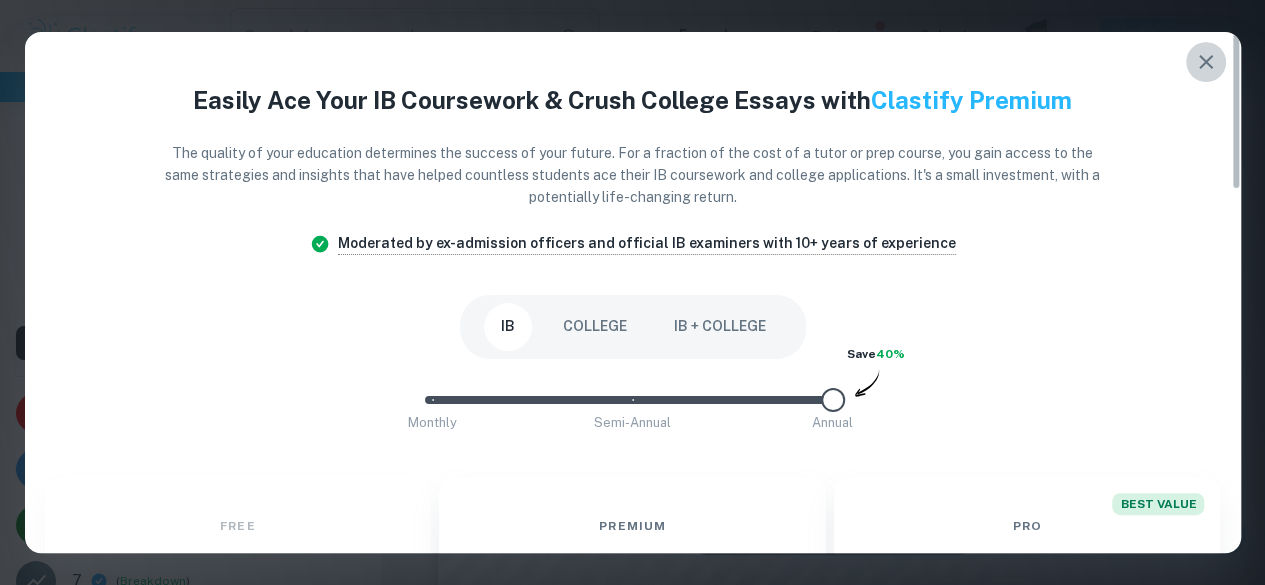 click 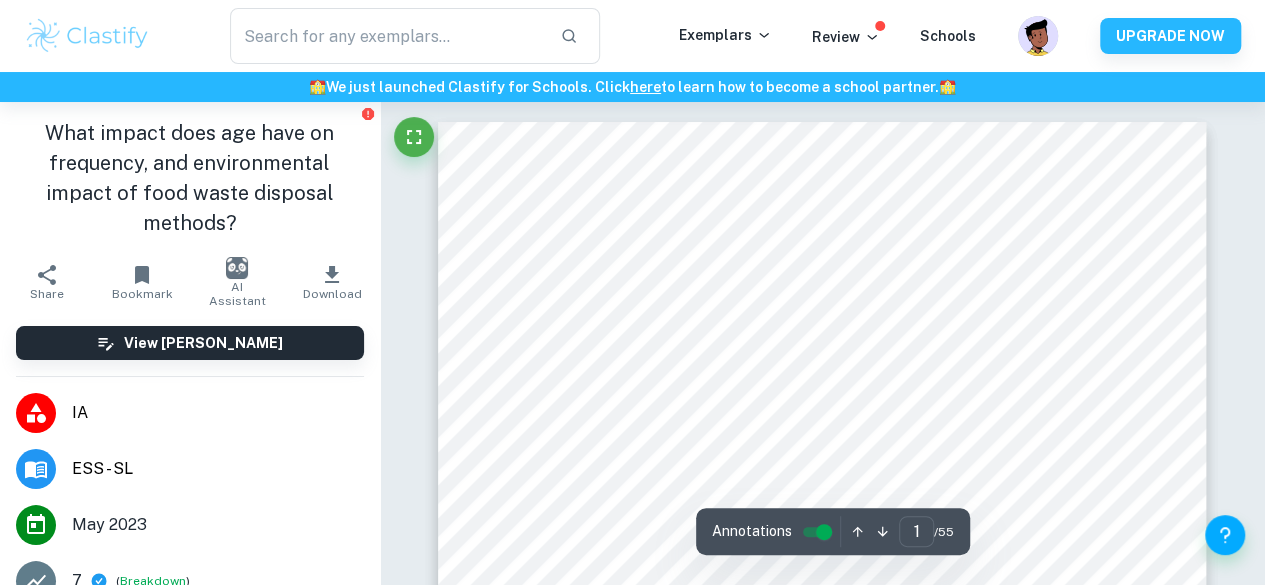 click on "Correct Criterion A :   The research question provided is clear, focused (i.e. not broad), and fully relevant to the investigation Comment:  The research question was clear, as it included age, disposal method, and food waste frequency. Correct Criterion A :   The environmental issue (relevant either on a local or a global scale) is discussed in the work, providing context for the research question Comment:  The student included the food waste conditions in the UK, providing local context to the reader, and explained the global impact of food waste. Correct Criterion F :   Comment: Unlock access to all  examiner  comments with Clastify Premium Upgrade Now   Correct Criterion F :   Comment: Unlock access to all  examiner  comments with Clastify Premium Upgrade Now   Correct Criterion A :   The environmental issue (relevant either on a local or a global scale) is discussed in the work, providing context for the research question Comment: Correct Criterion F :   Comment: Unlock access to all  examiner   Correct" at bounding box center [823, 30257] 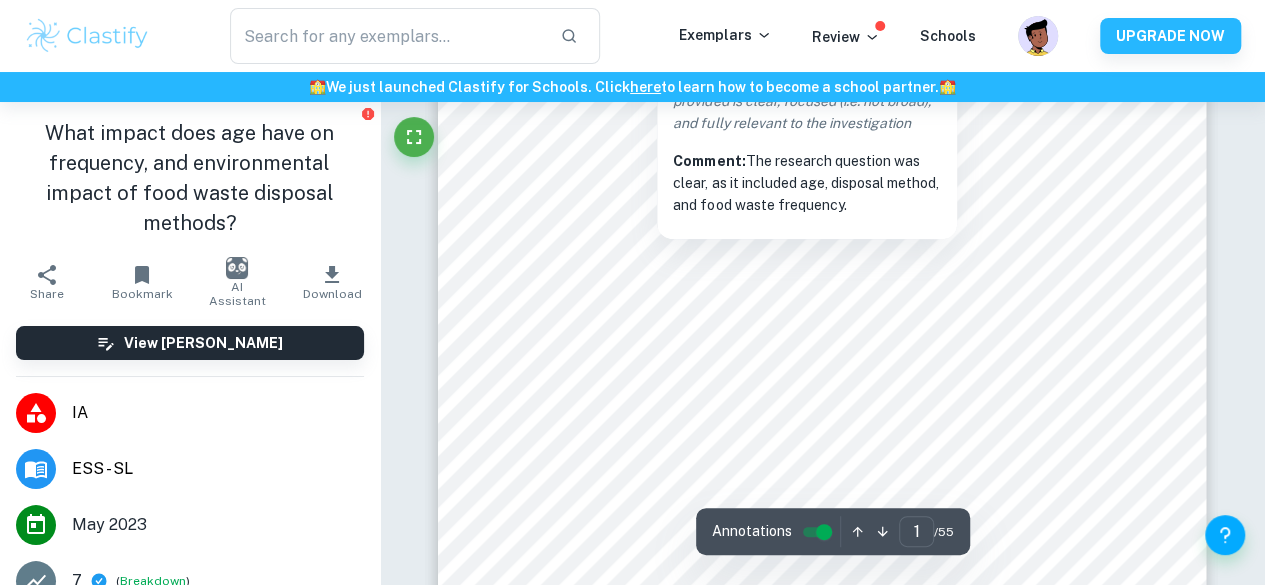 scroll, scrollTop: 492, scrollLeft: 0, axis: vertical 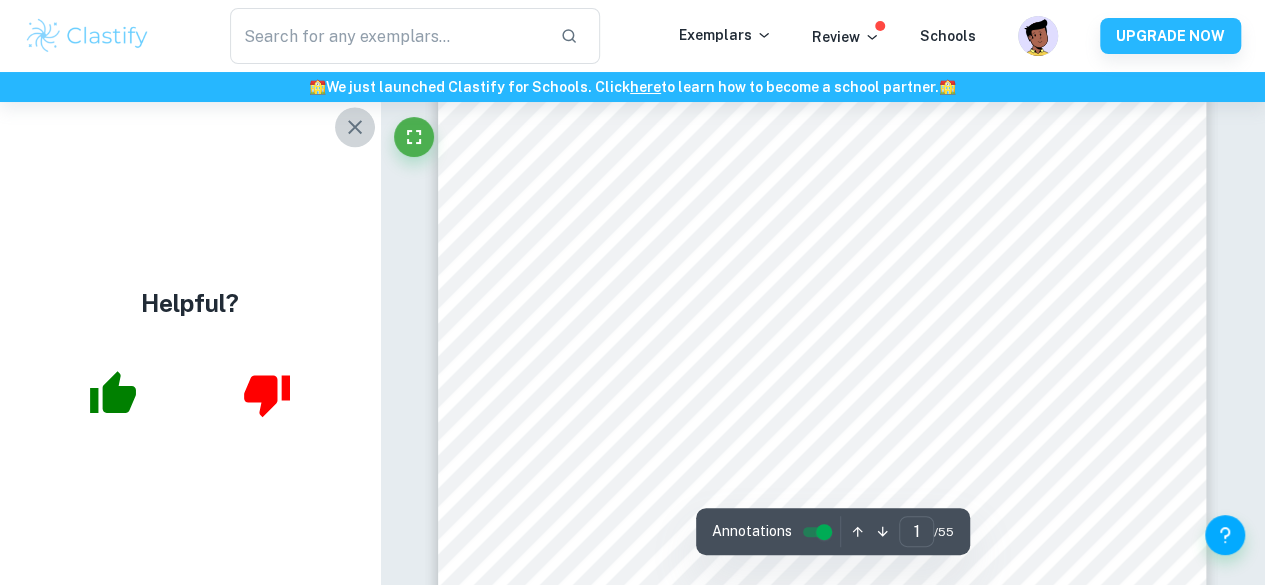 click 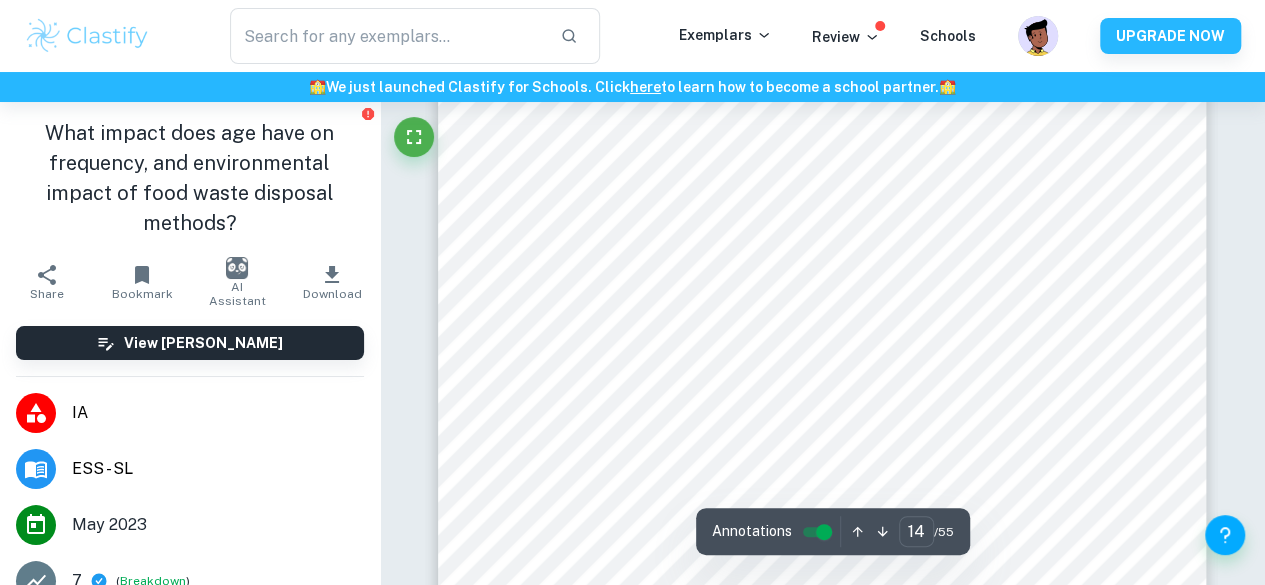 scroll, scrollTop: 14982, scrollLeft: 0, axis: vertical 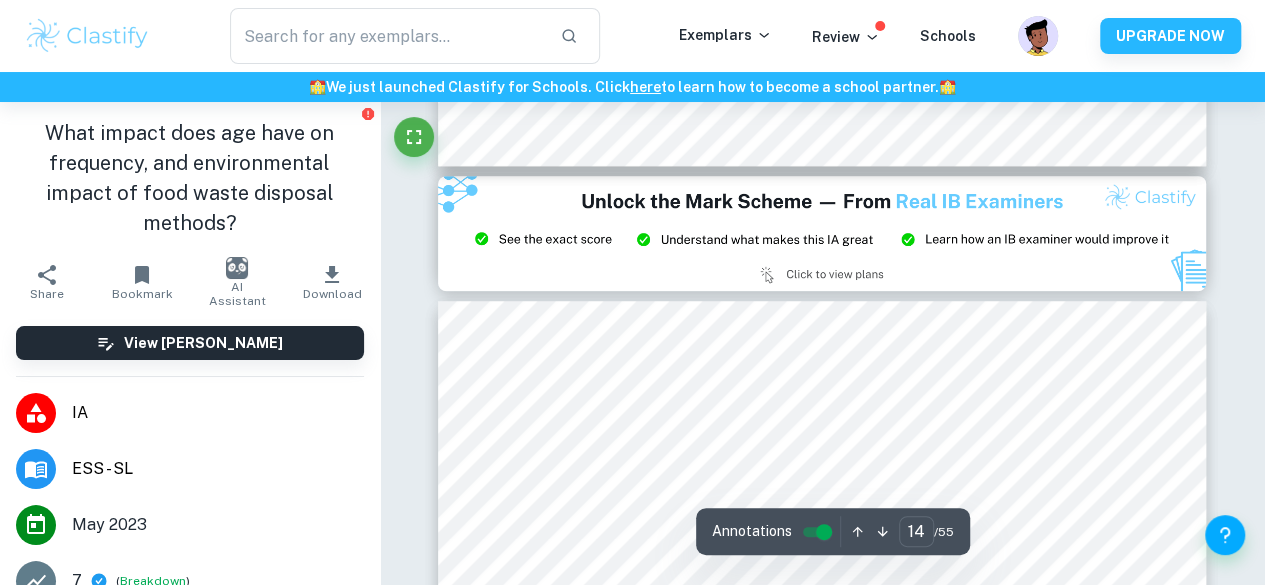 type on "15" 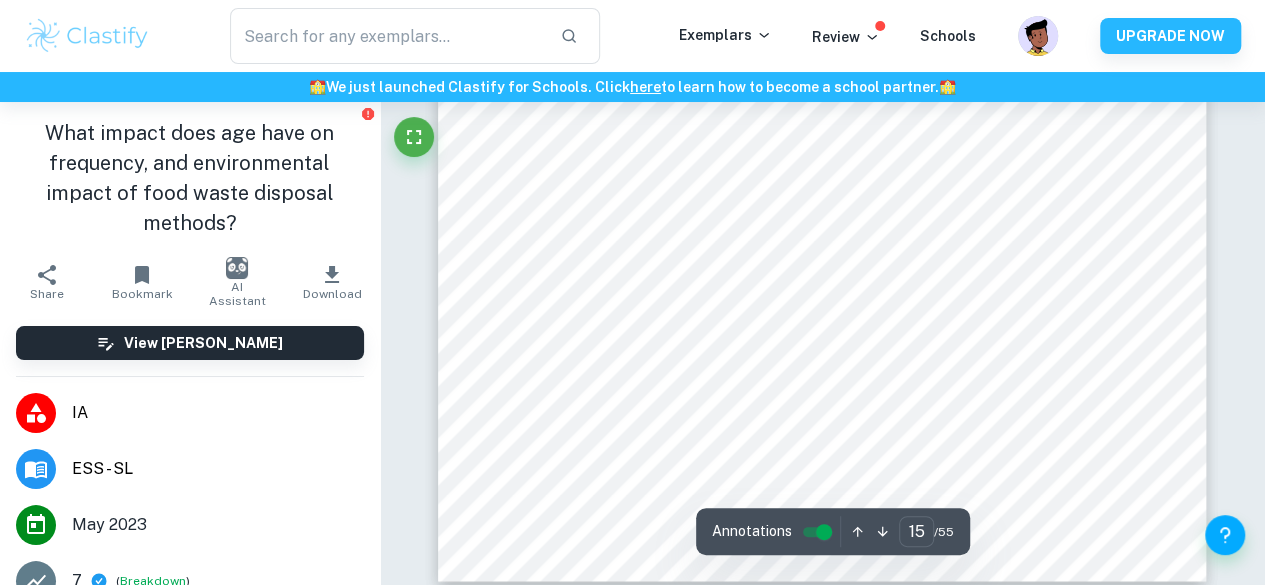 scroll, scrollTop: 16473, scrollLeft: 0, axis: vertical 